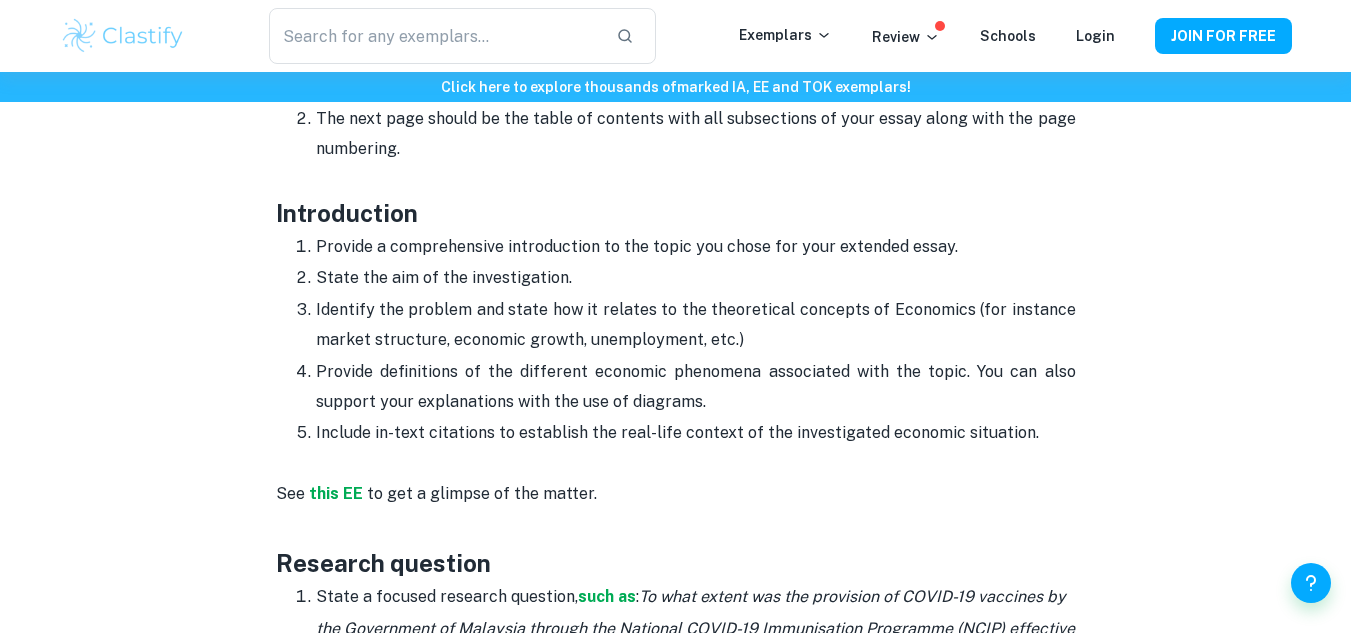 scroll, scrollTop: 1144, scrollLeft: 0, axis: vertical 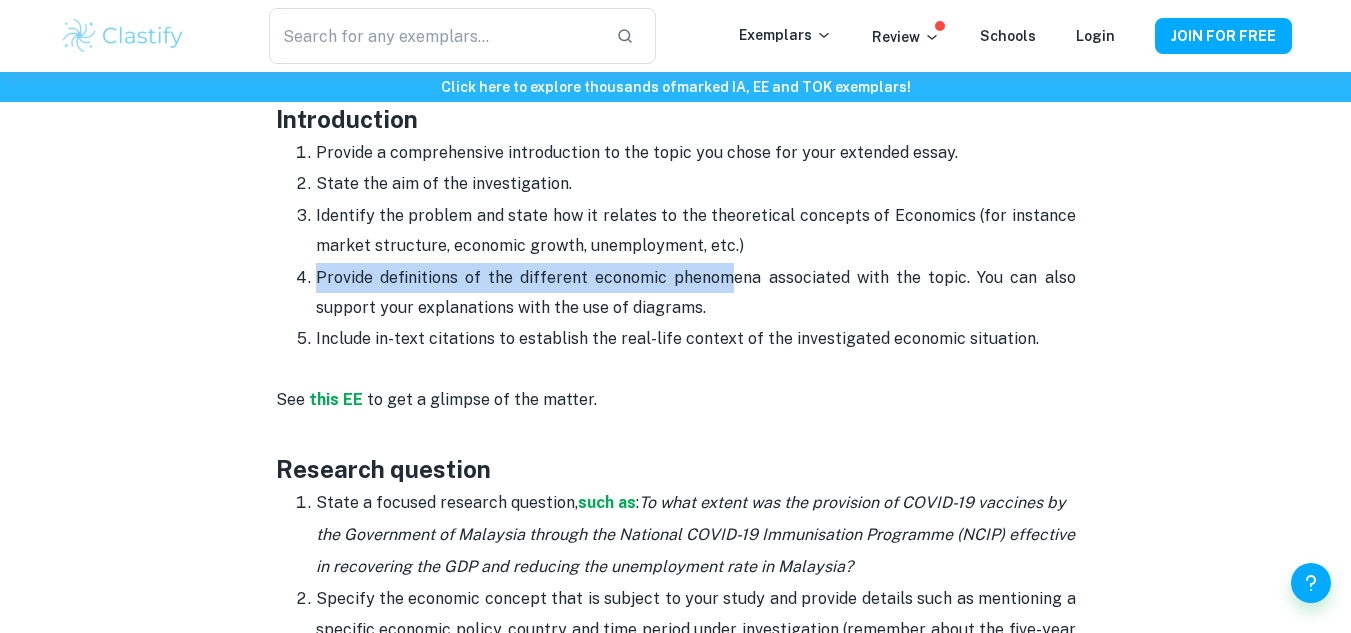 drag, startPoint x: 734, startPoint y: 279, endPoint x: 971, endPoint y: 248, distance: 239.01883 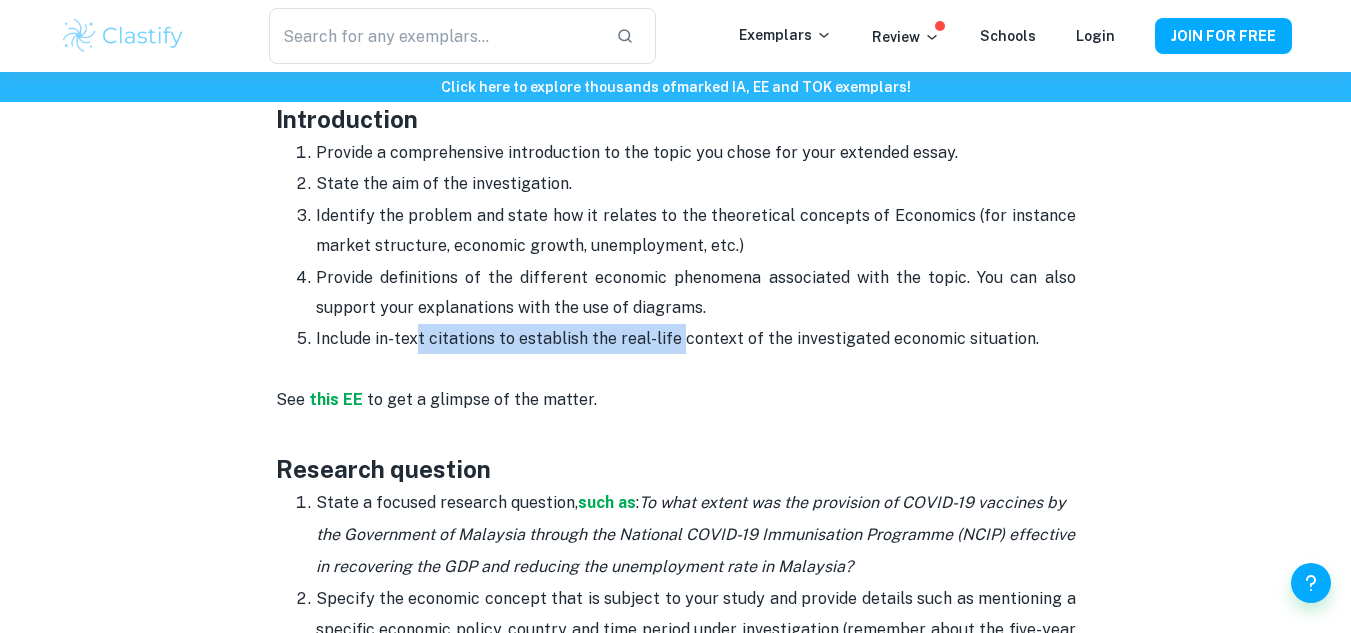 drag, startPoint x: 678, startPoint y: 350, endPoint x: 416, endPoint y: 351, distance: 262.00192 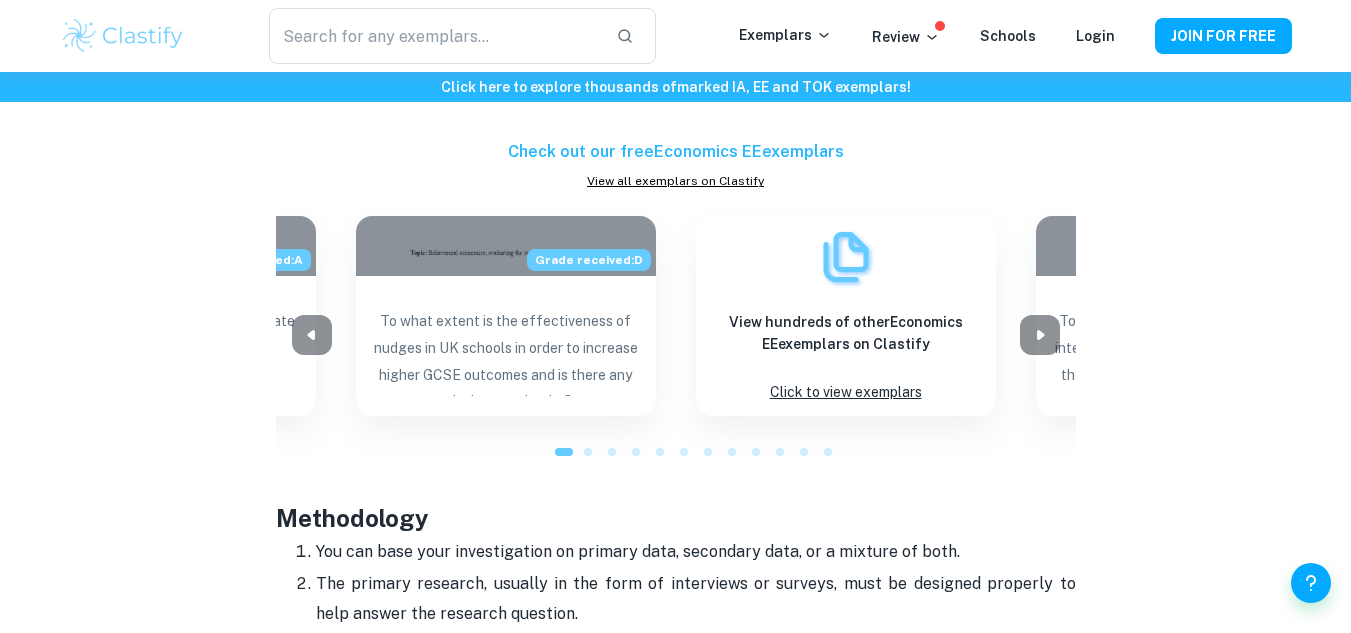 scroll, scrollTop: 1803, scrollLeft: 0, axis: vertical 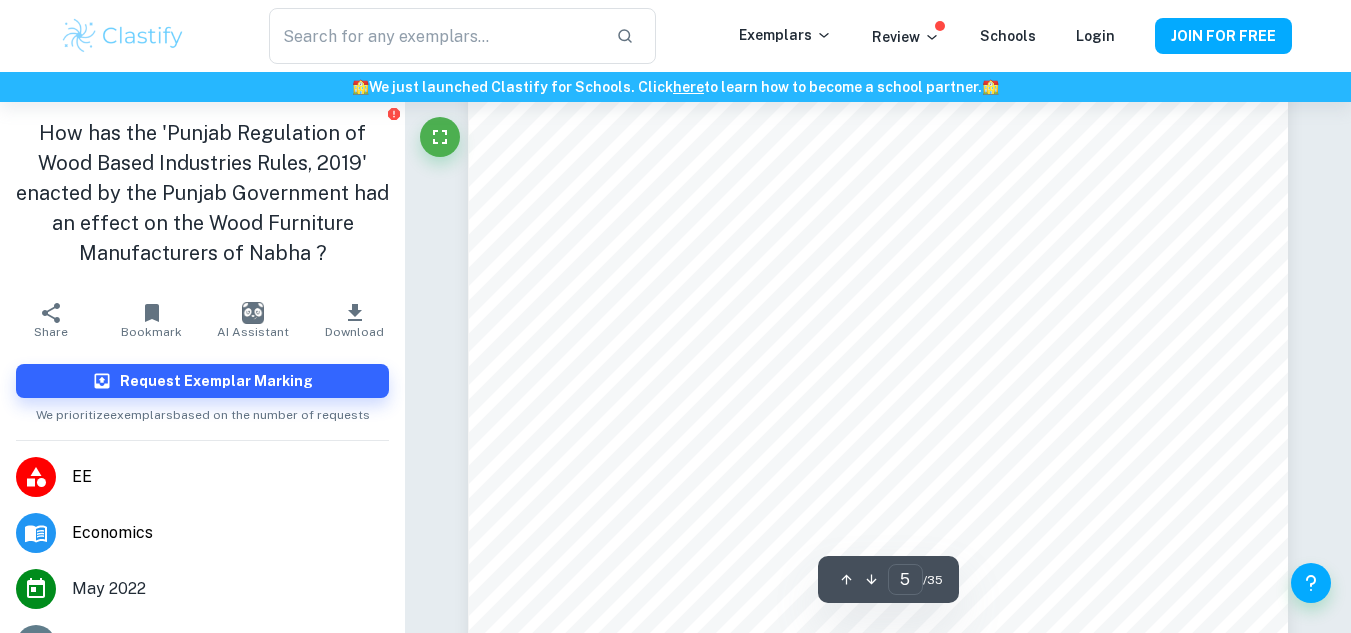 type on "4" 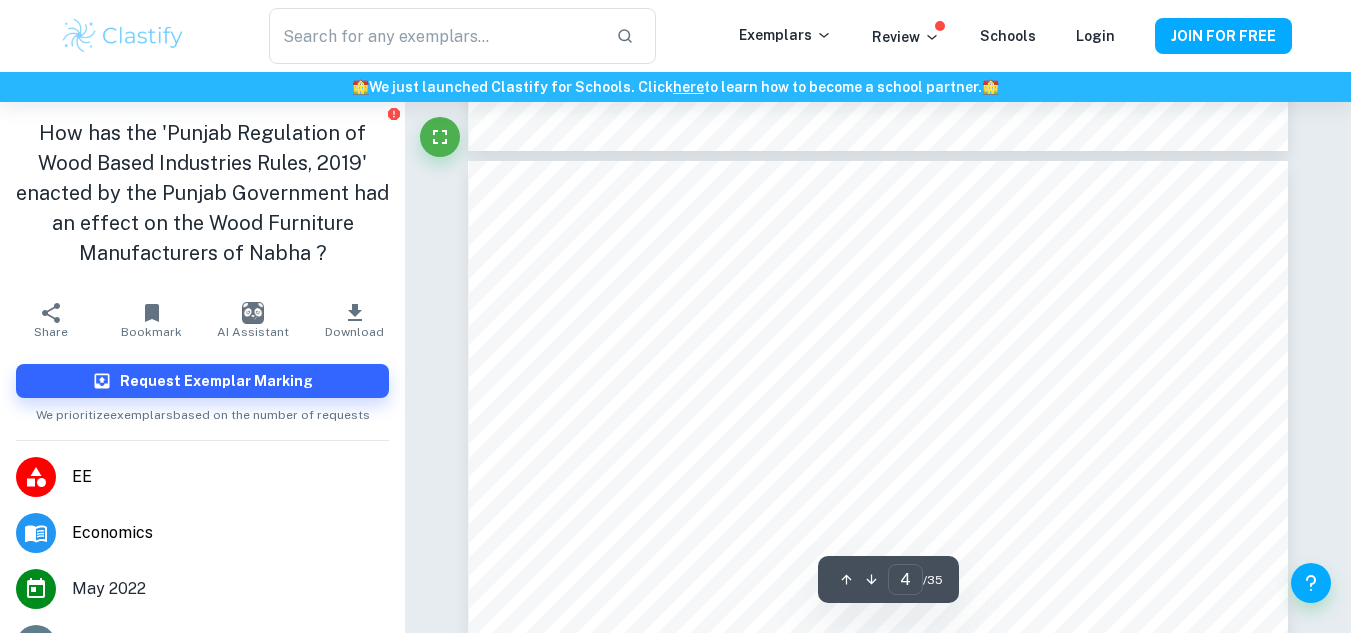 scroll, scrollTop: 3733, scrollLeft: 0, axis: vertical 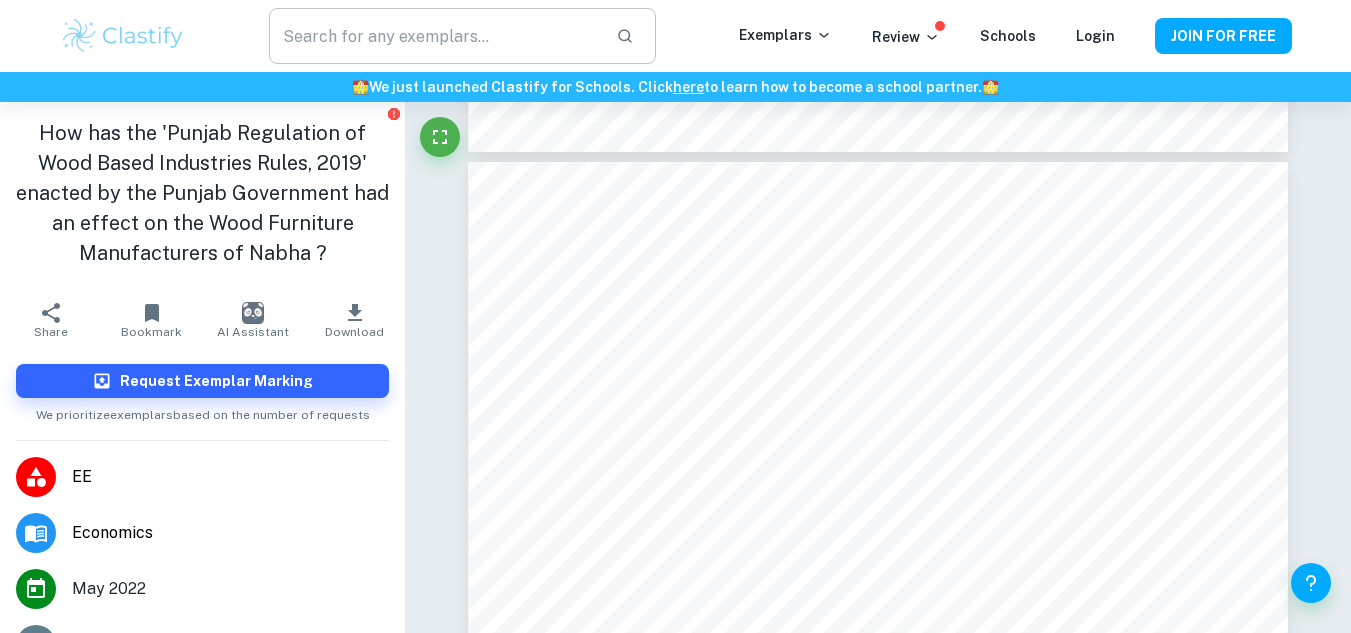 click at bounding box center [434, 36] 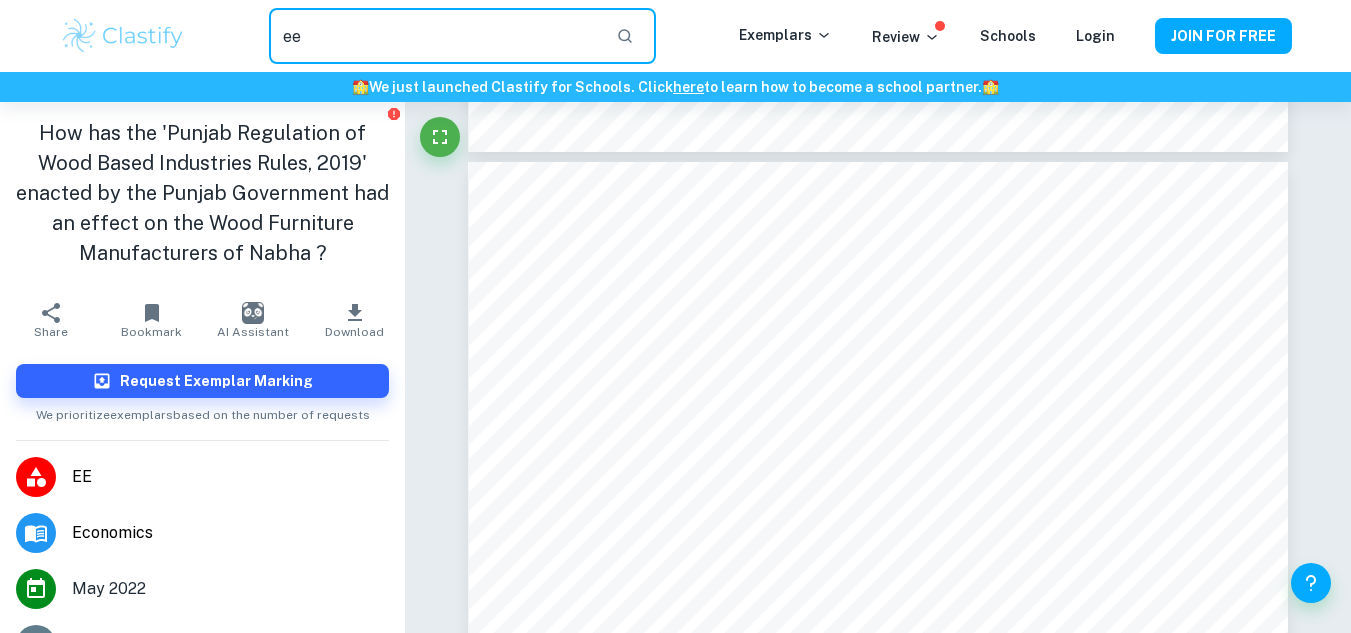 type on "ee" 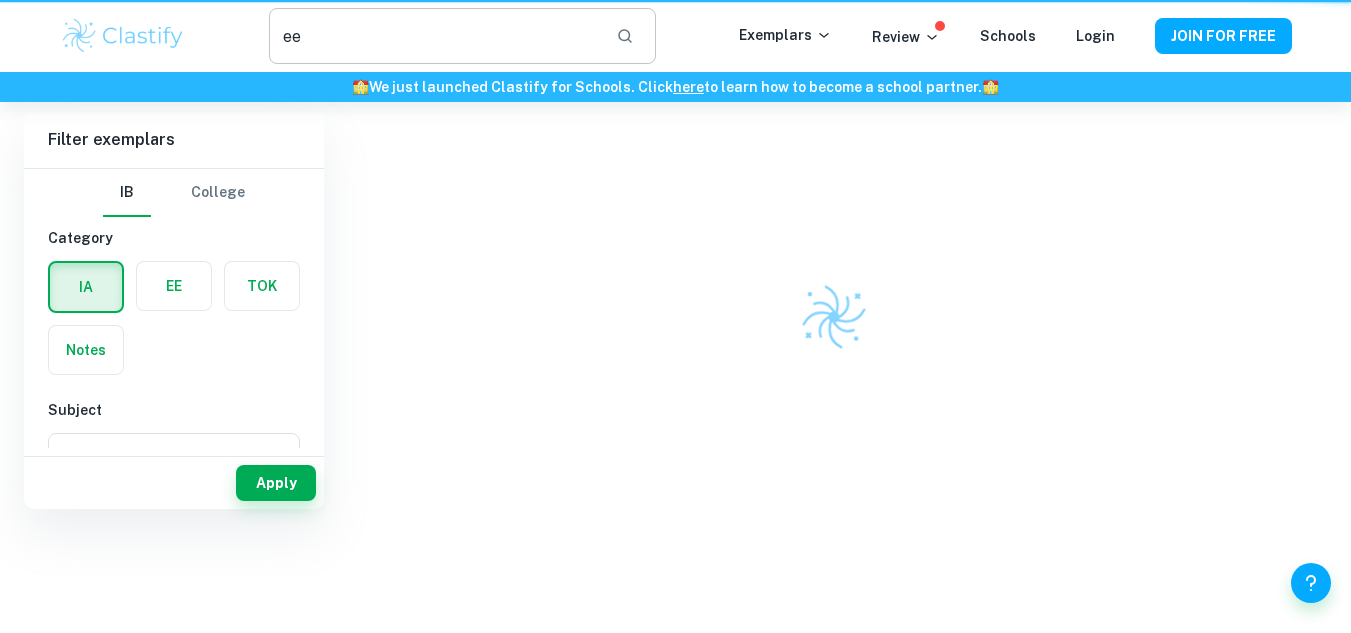 scroll, scrollTop: 0, scrollLeft: 0, axis: both 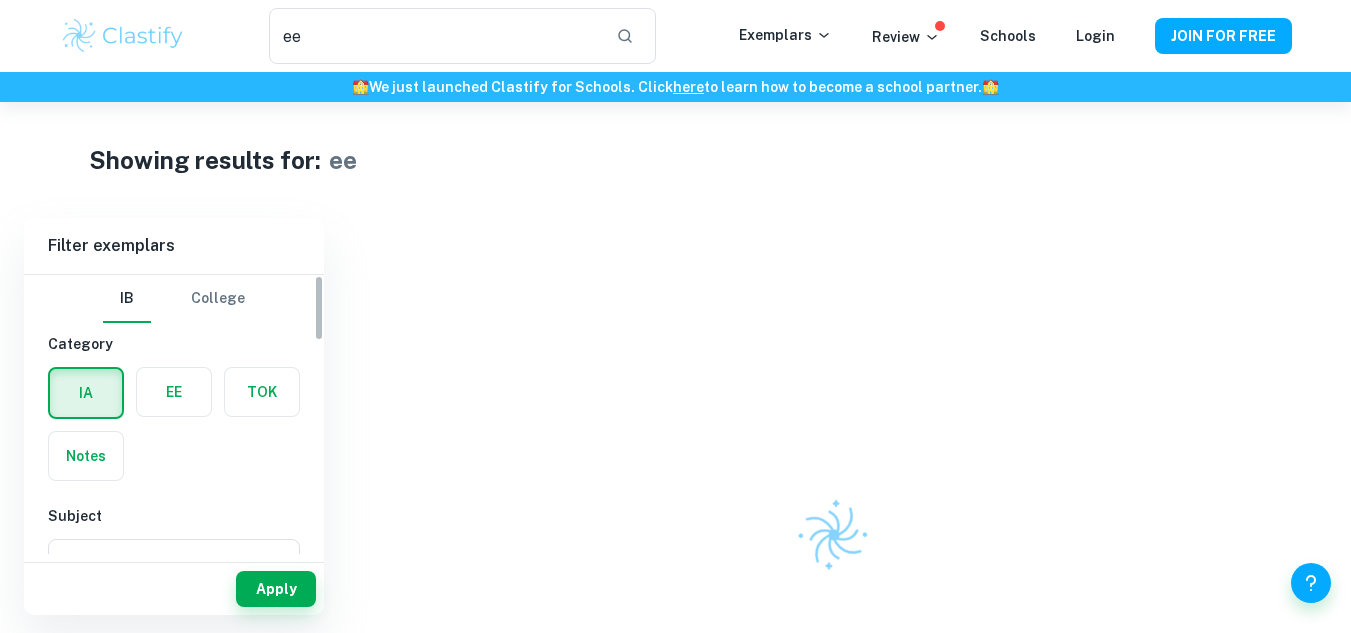 click at bounding box center [174, 392] 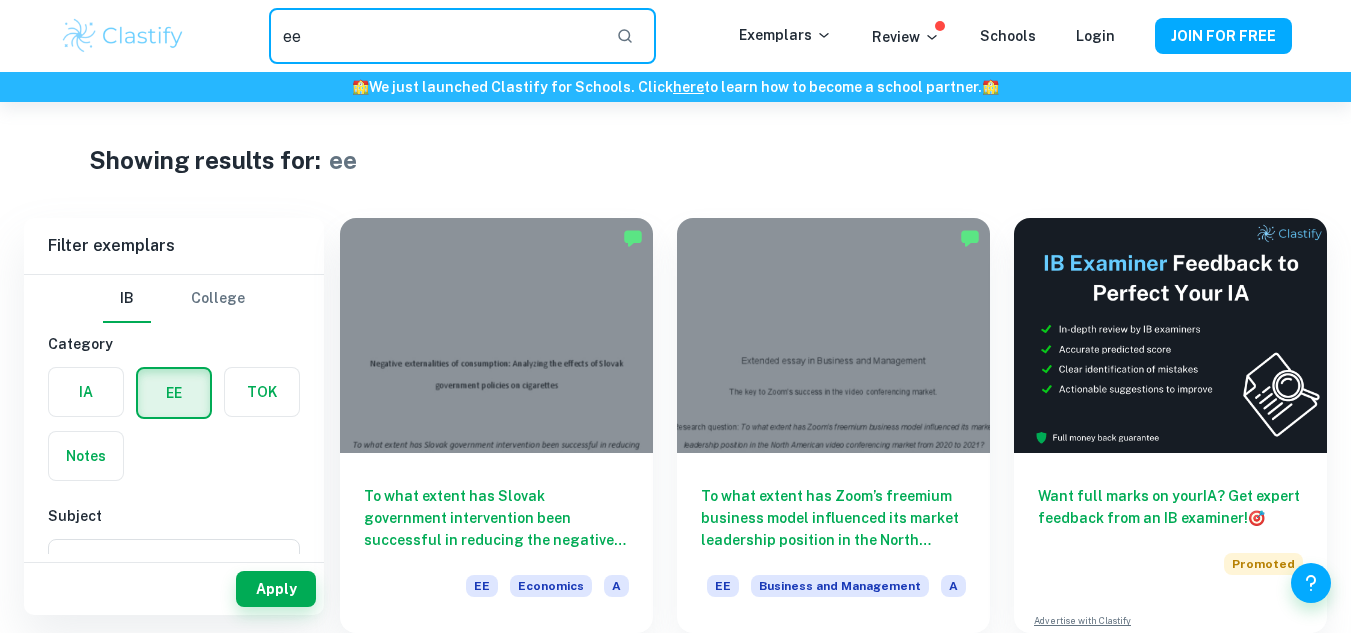 click on "ee" at bounding box center [434, 36] 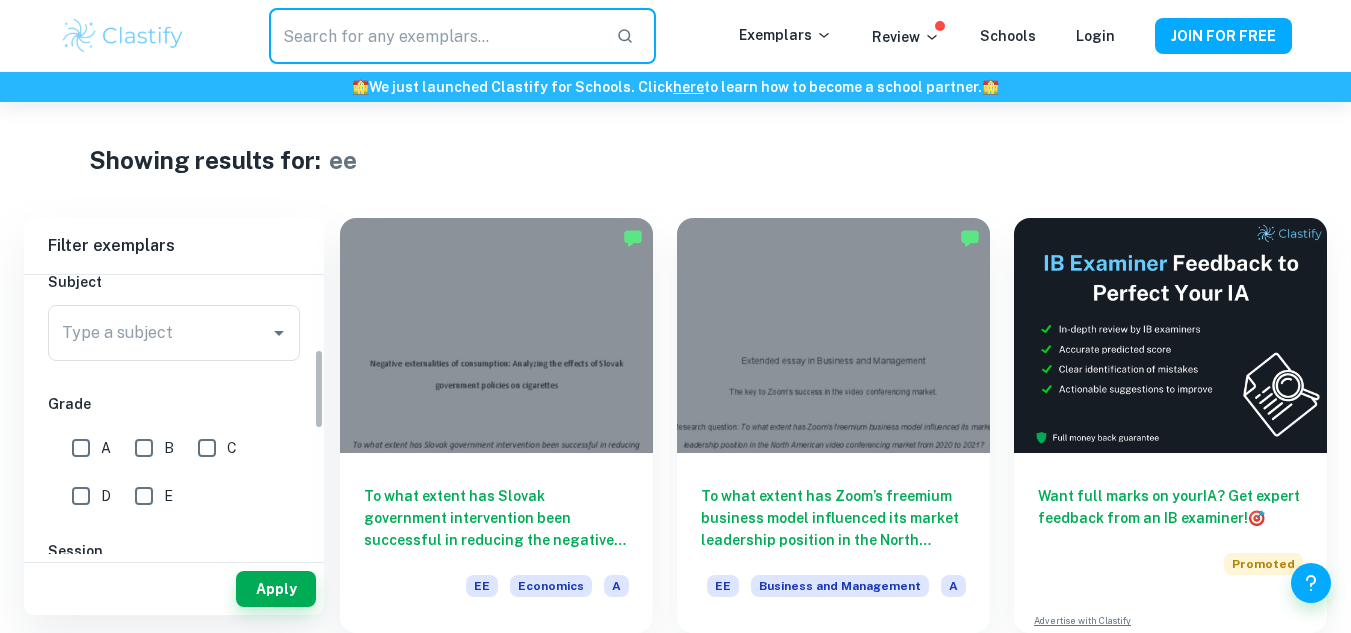 scroll, scrollTop: 261, scrollLeft: 0, axis: vertical 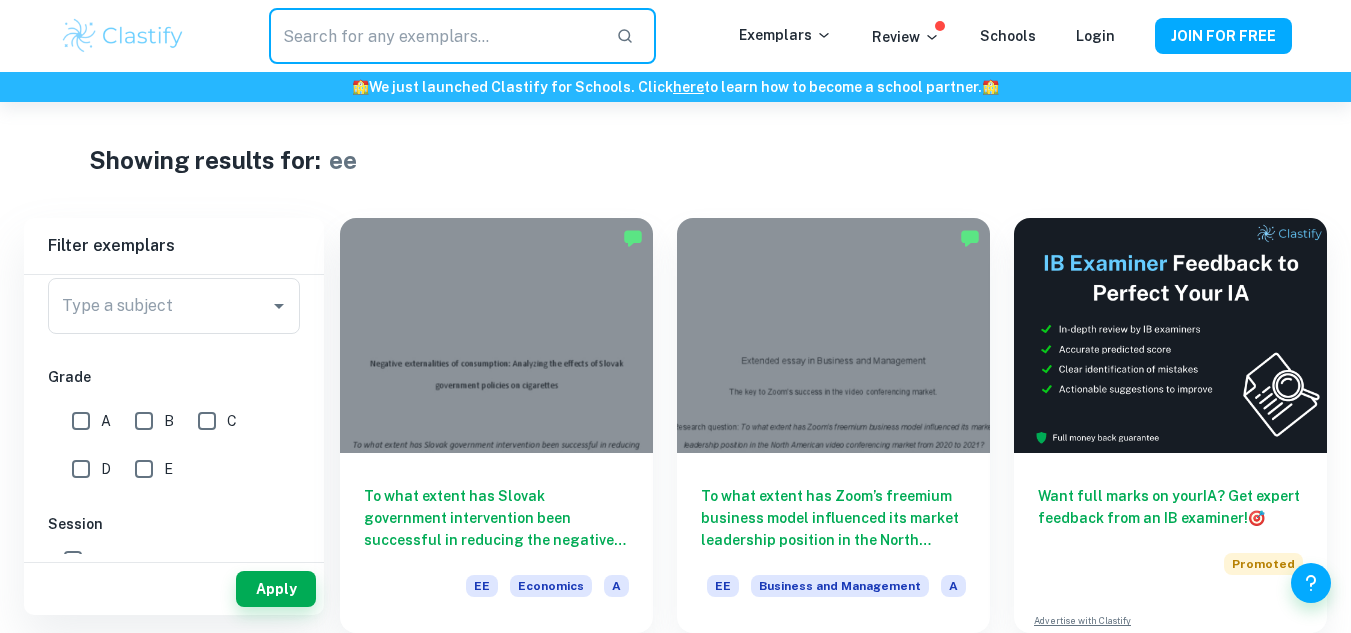 type 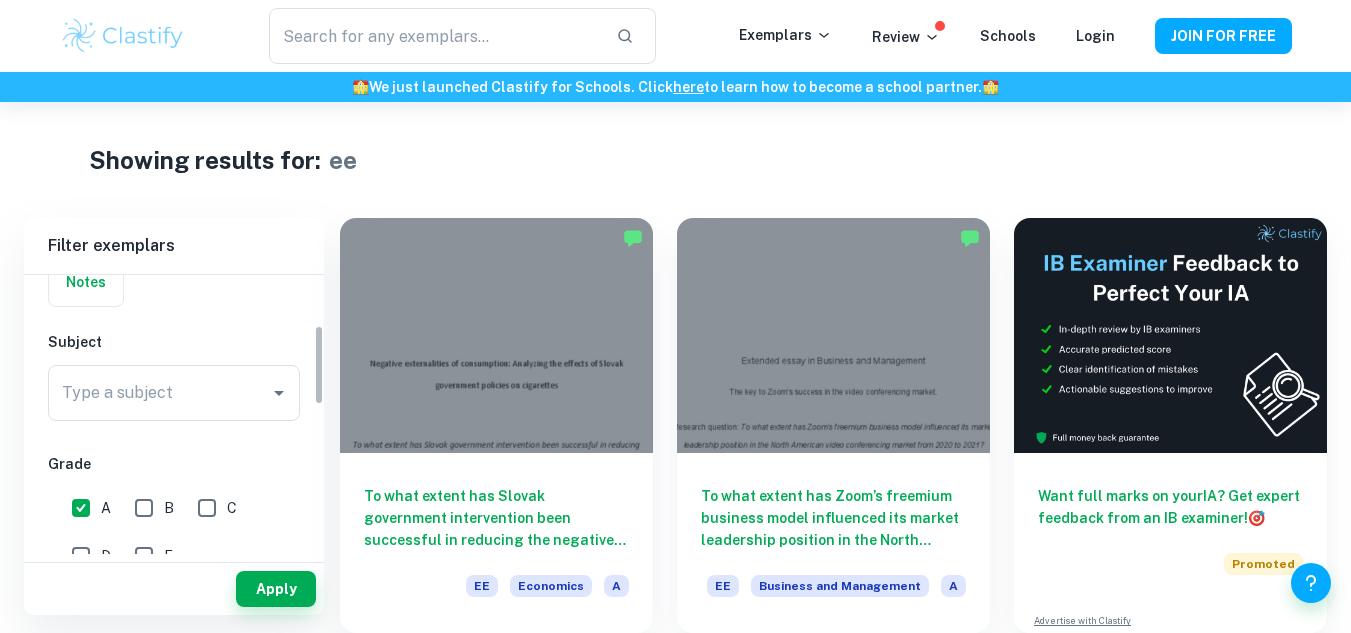 scroll, scrollTop: 173, scrollLeft: 0, axis: vertical 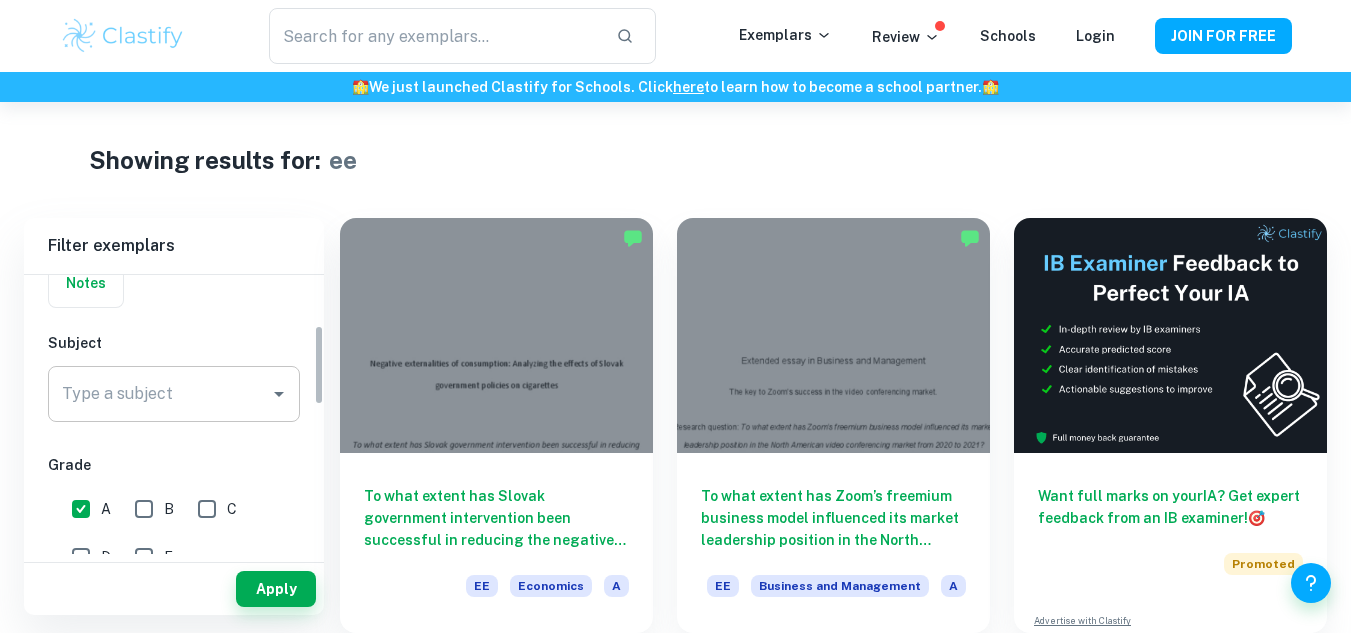 click on "Type a subject" at bounding box center [159, 394] 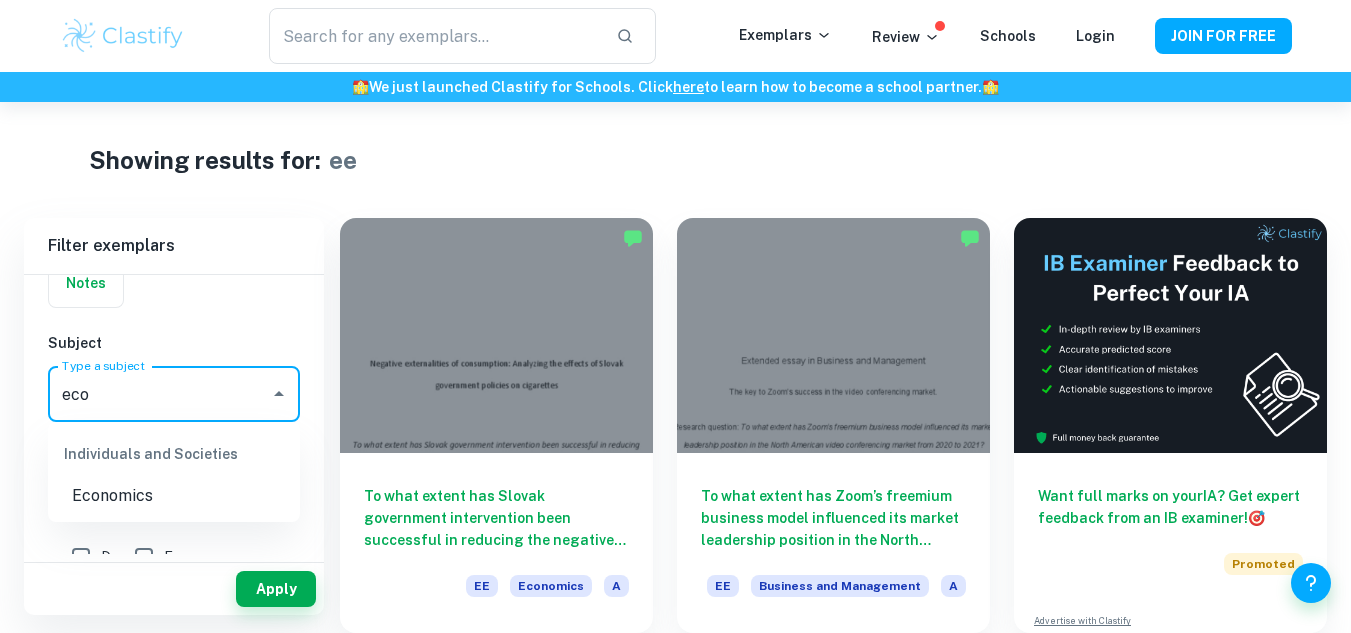 click on "Economics" at bounding box center [174, 496] 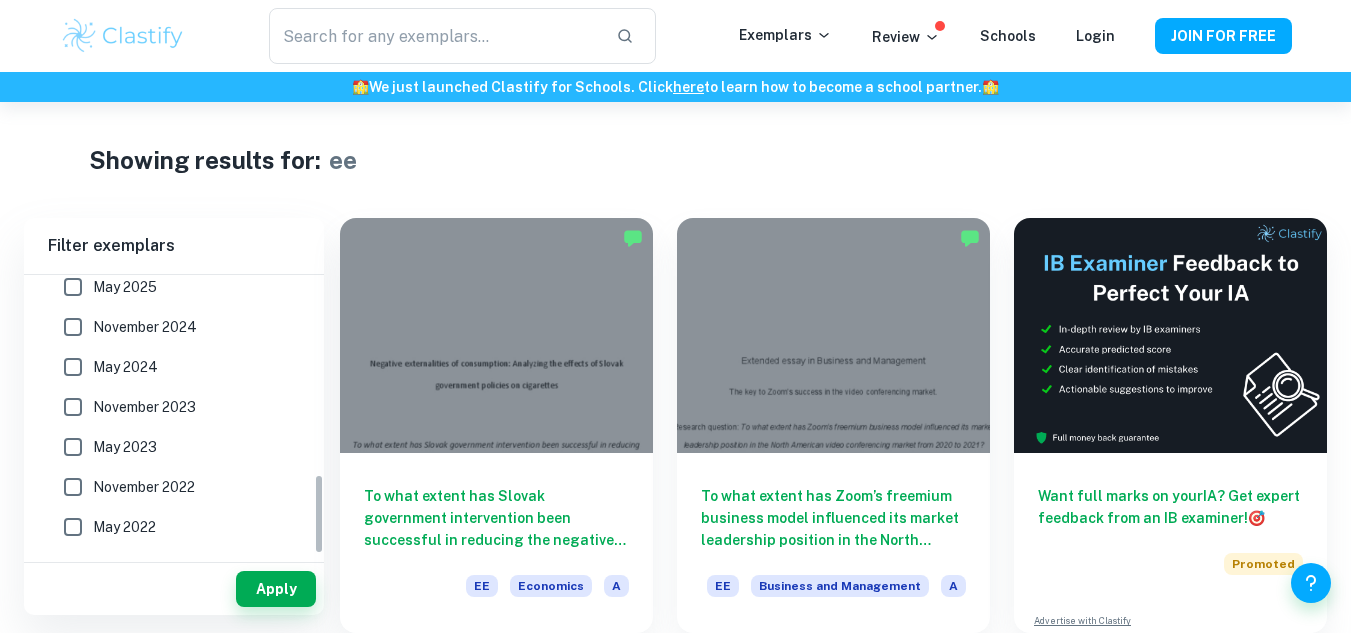 scroll, scrollTop: 687, scrollLeft: 0, axis: vertical 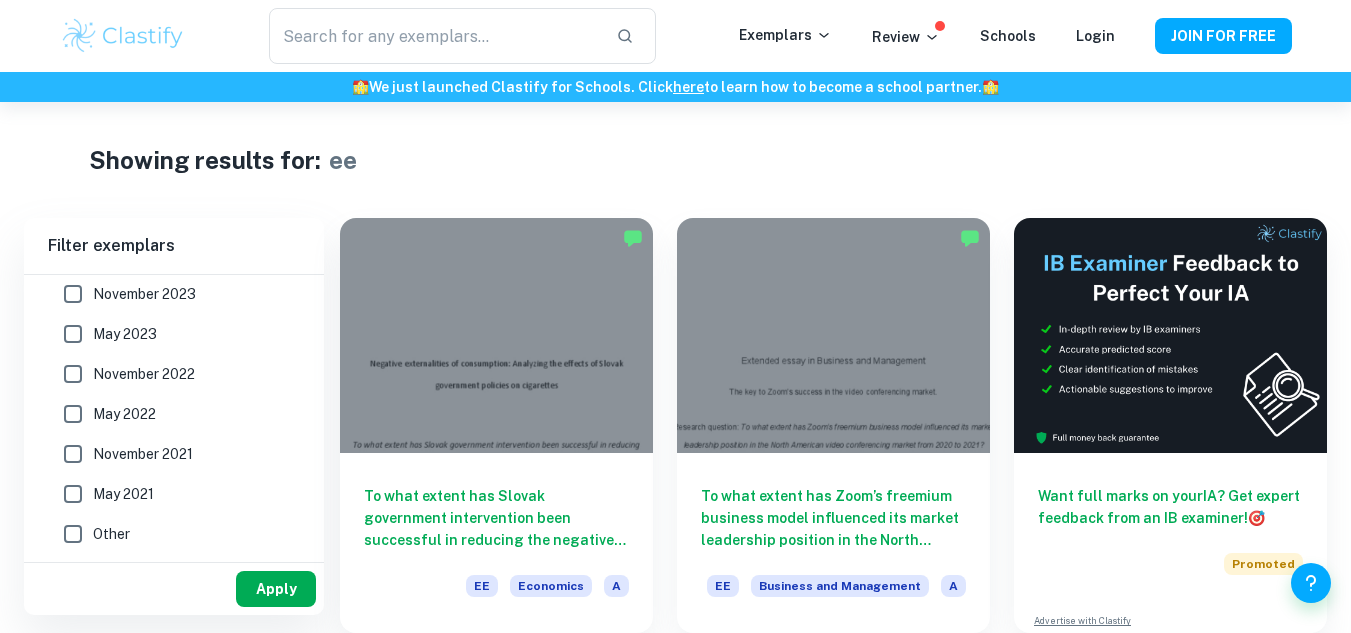 type on "Economics" 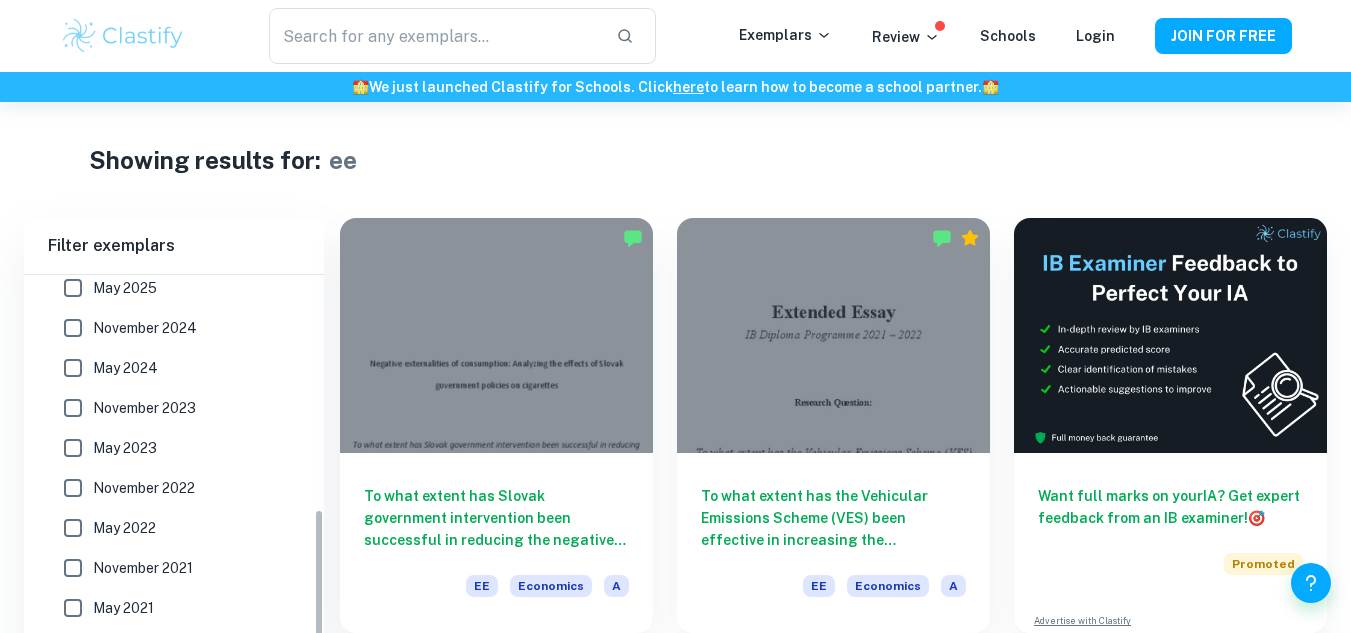 scroll, scrollTop: 252, scrollLeft: 0, axis: vertical 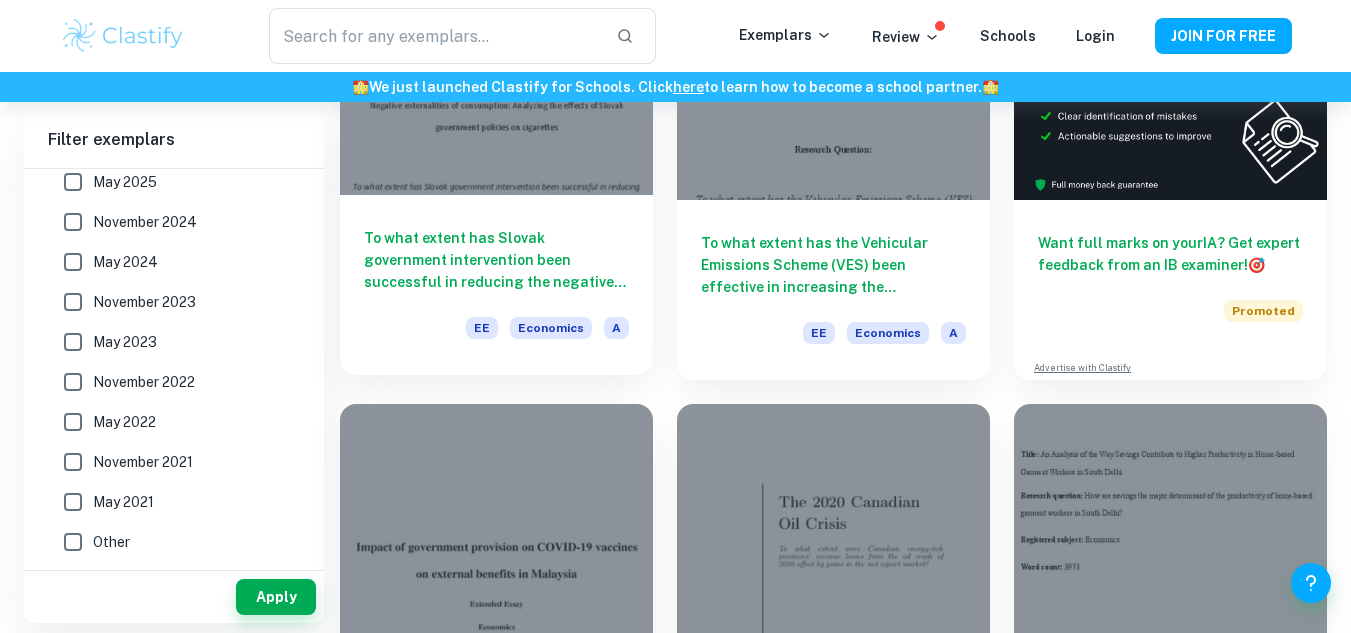 click at bounding box center (496, 77) 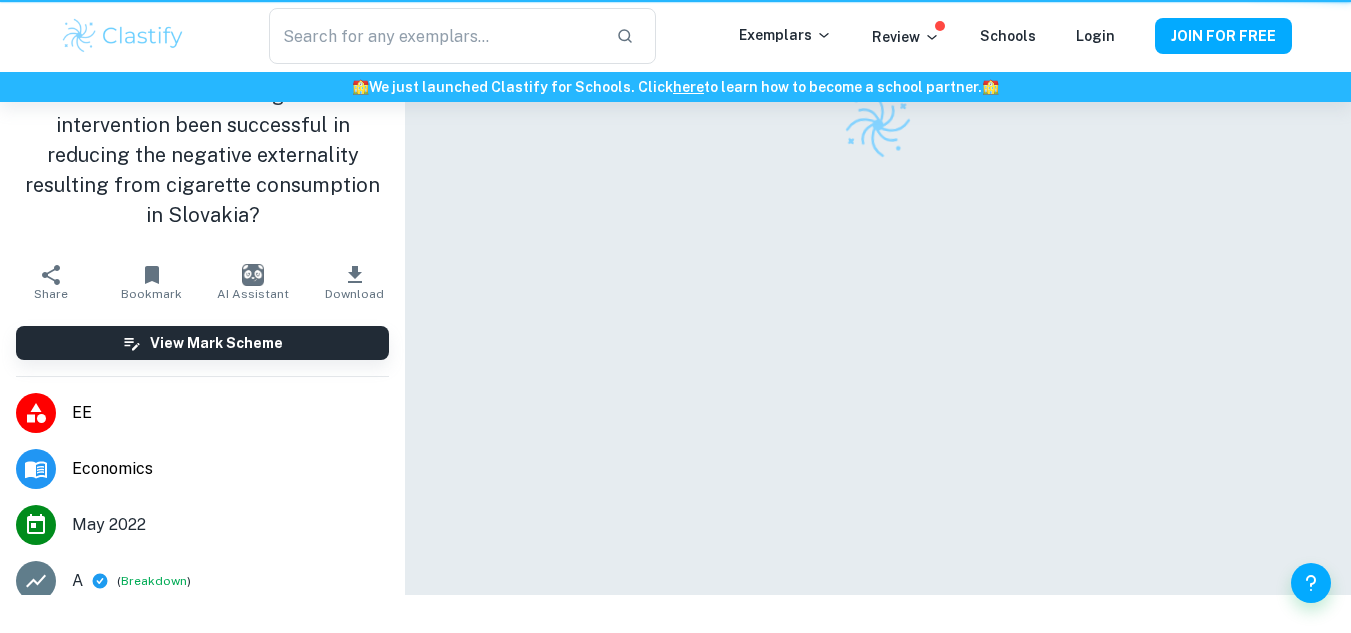 scroll, scrollTop: 0, scrollLeft: 0, axis: both 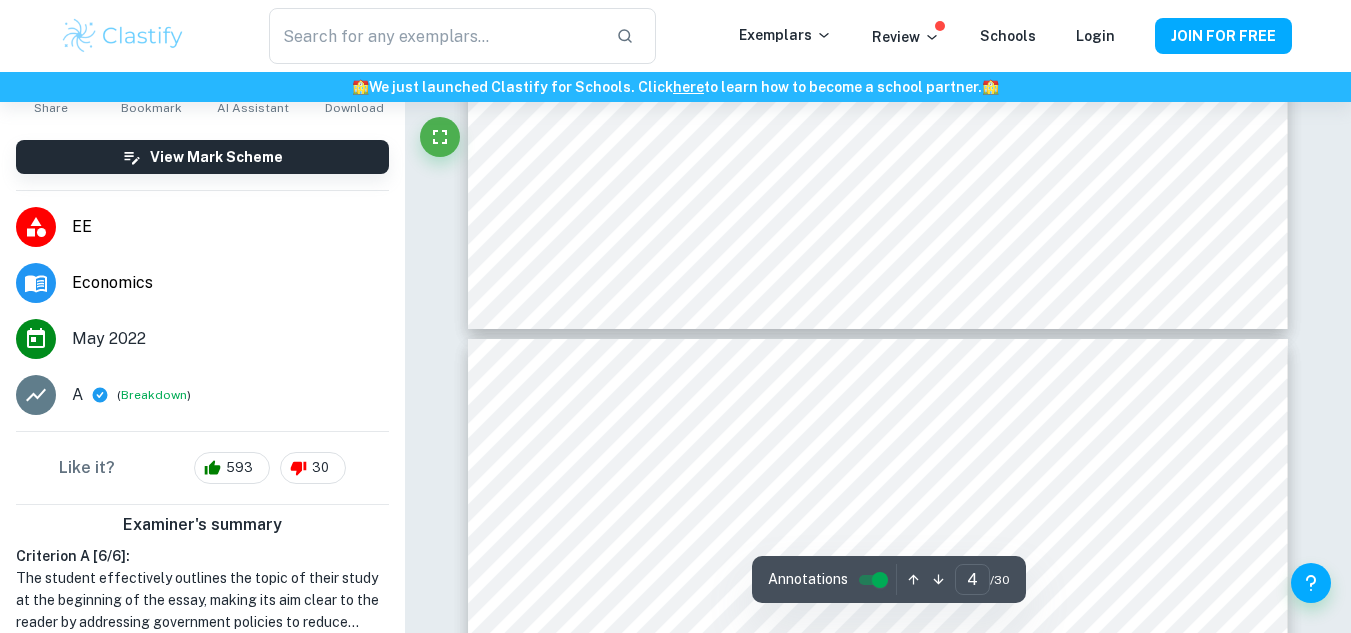 type on "3" 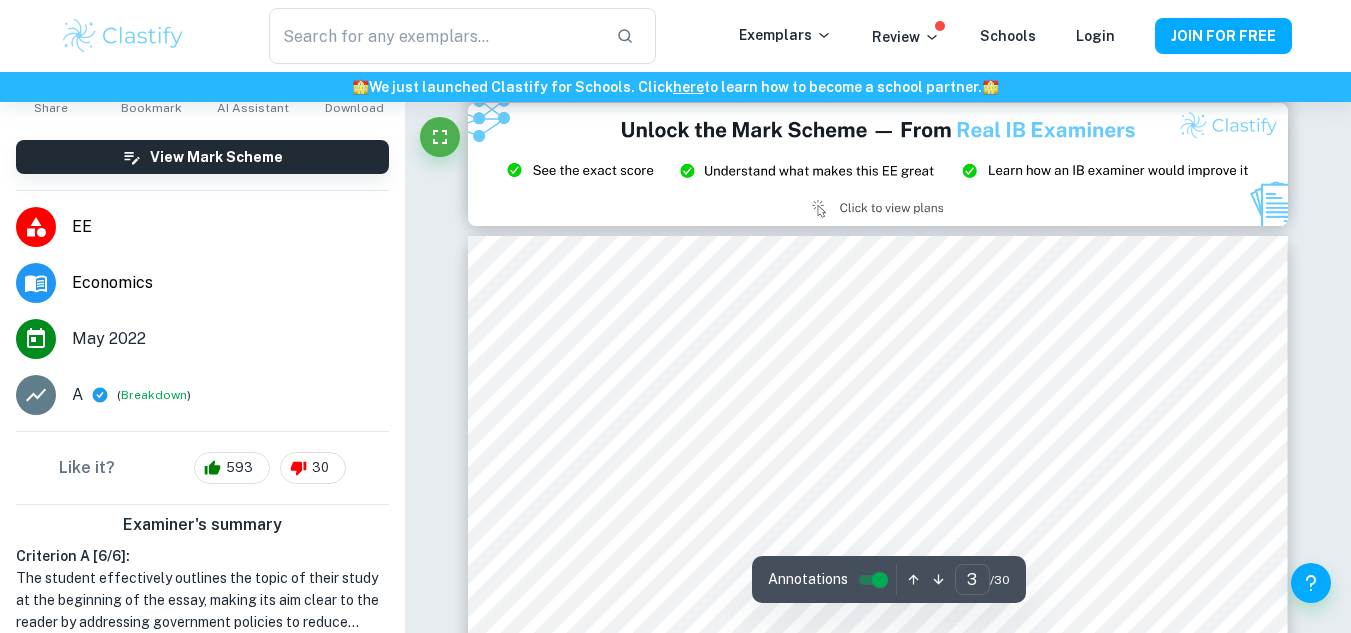 scroll, scrollTop: 2290, scrollLeft: 0, axis: vertical 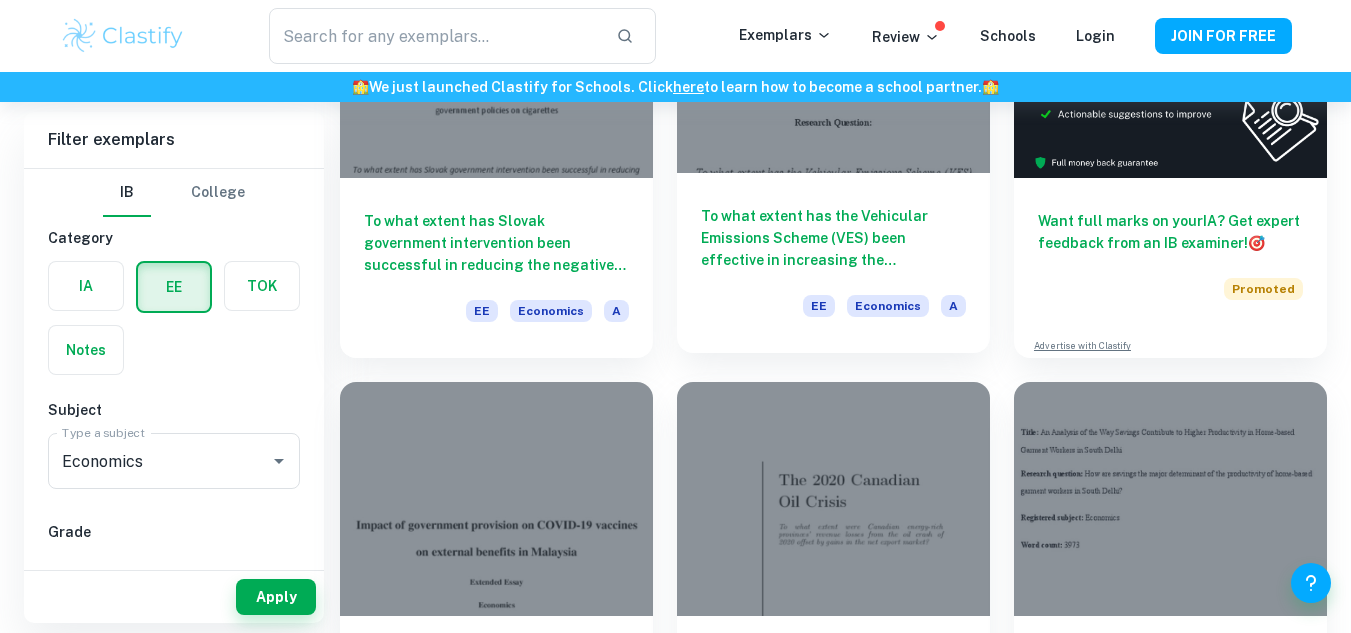 click on "To what extent has the Vehicular Emissions Scheme (VES) been effective in increasing the consumption of light electric vehicles between 2018 and 2020 in Singapore?" at bounding box center (833, 238) 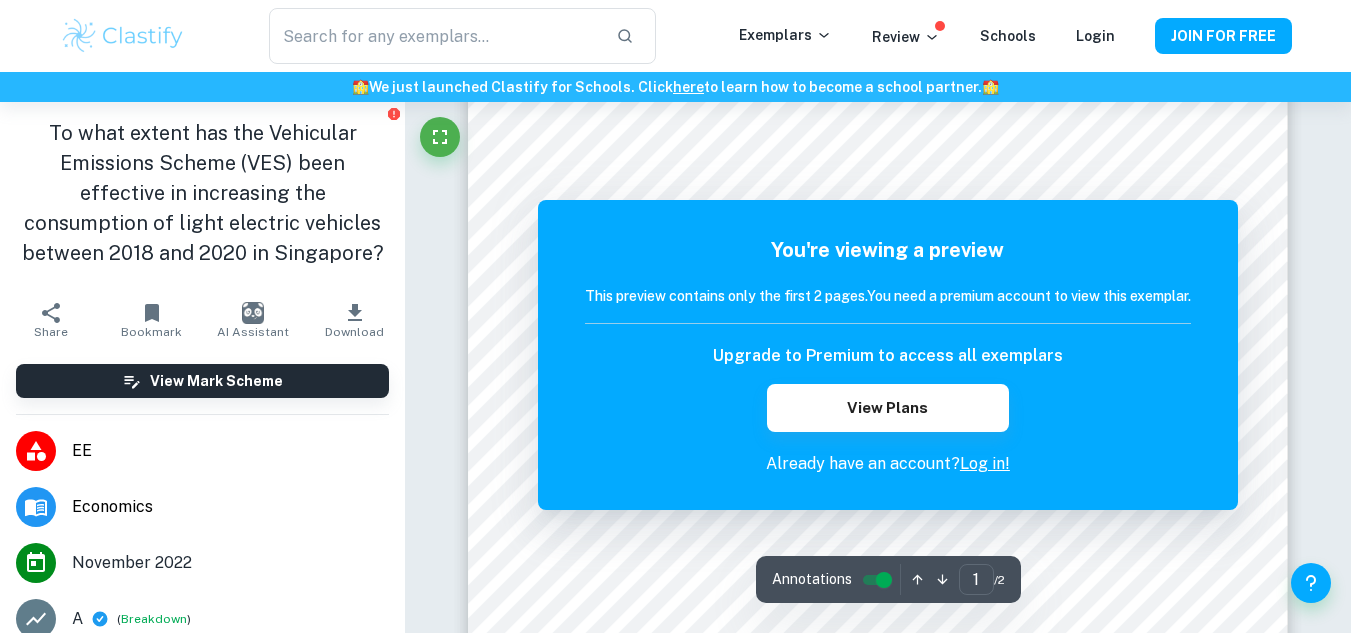 scroll, scrollTop: 305, scrollLeft: 0, axis: vertical 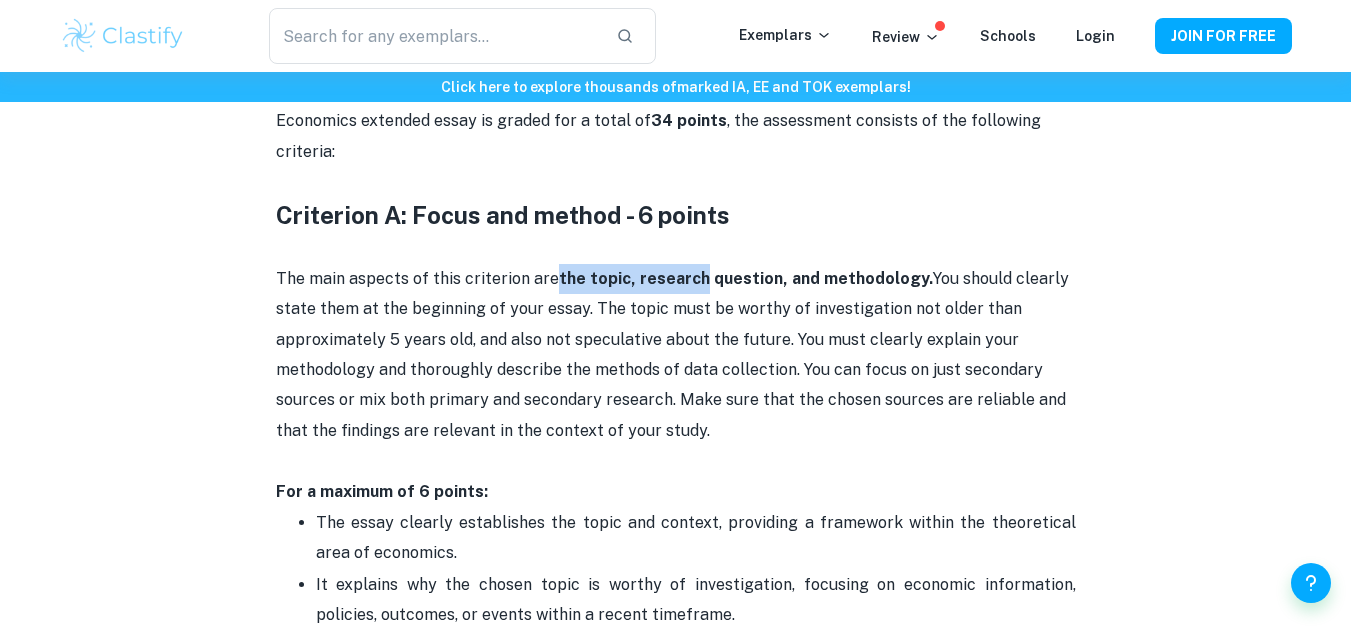 drag, startPoint x: 551, startPoint y: 281, endPoint x: 694, endPoint y: 275, distance: 143.12582 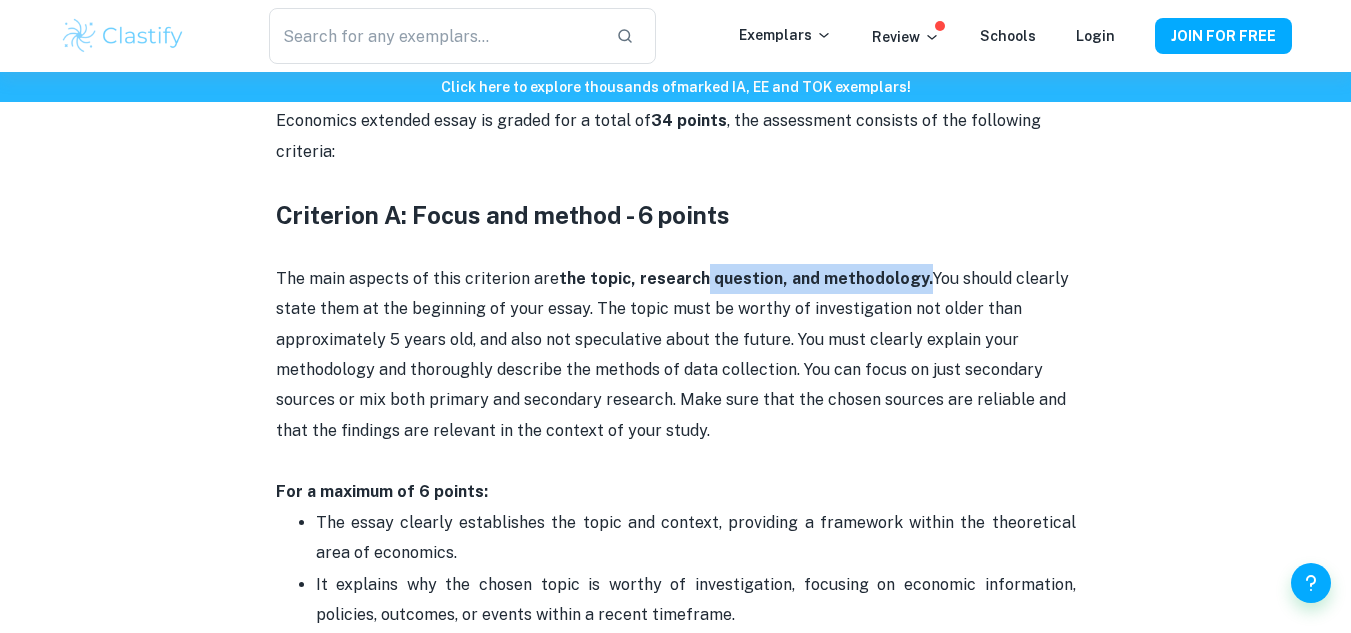 drag, startPoint x: 694, startPoint y: 275, endPoint x: 906, endPoint y: 272, distance: 212.02122 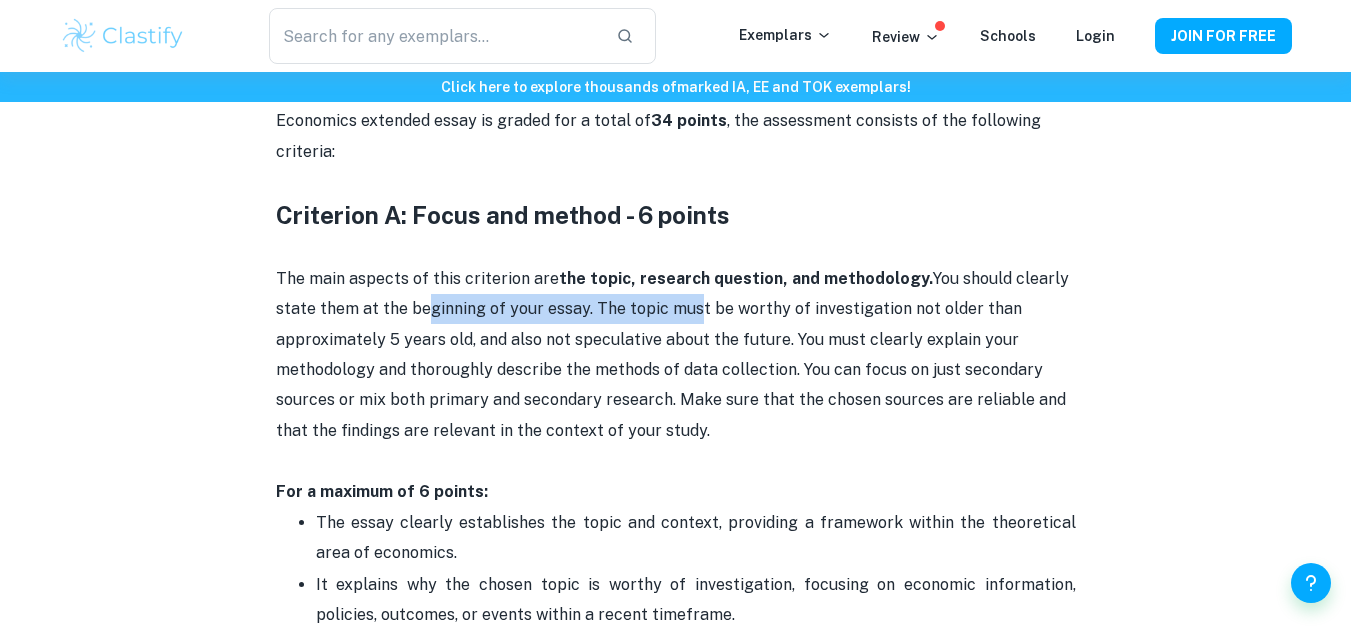 drag, startPoint x: 418, startPoint y: 307, endPoint x: 683, endPoint y: 319, distance: 265.27155 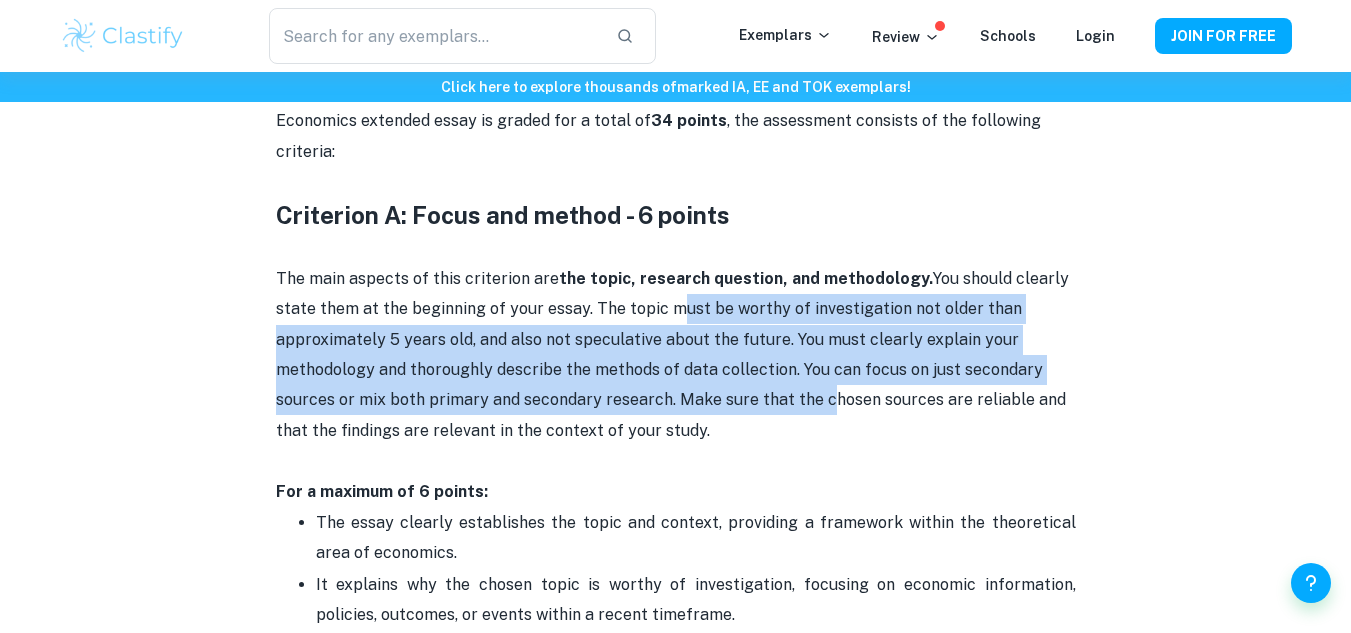drag, startPoint x: 683, startPoint y: 319, endPoint x: 811, endPoint y: 395, distance: 148.86235 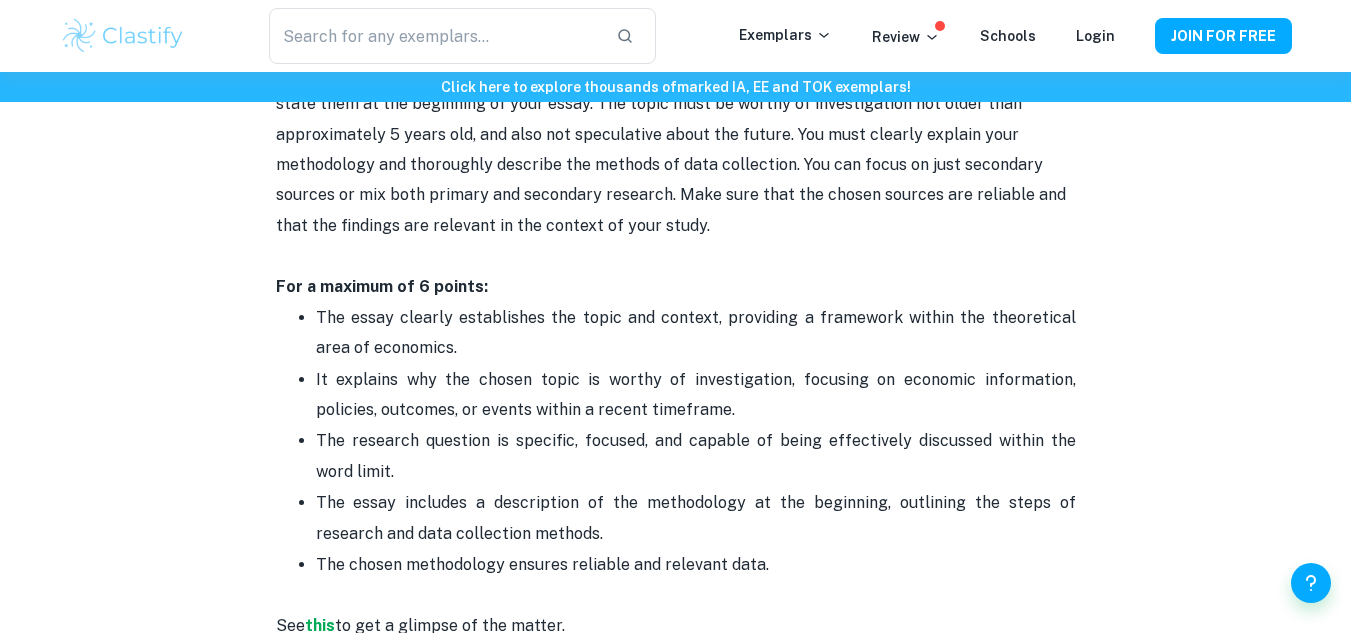 scroll, scrollTop: 1166, scrollLeft: 0, axis: vertical 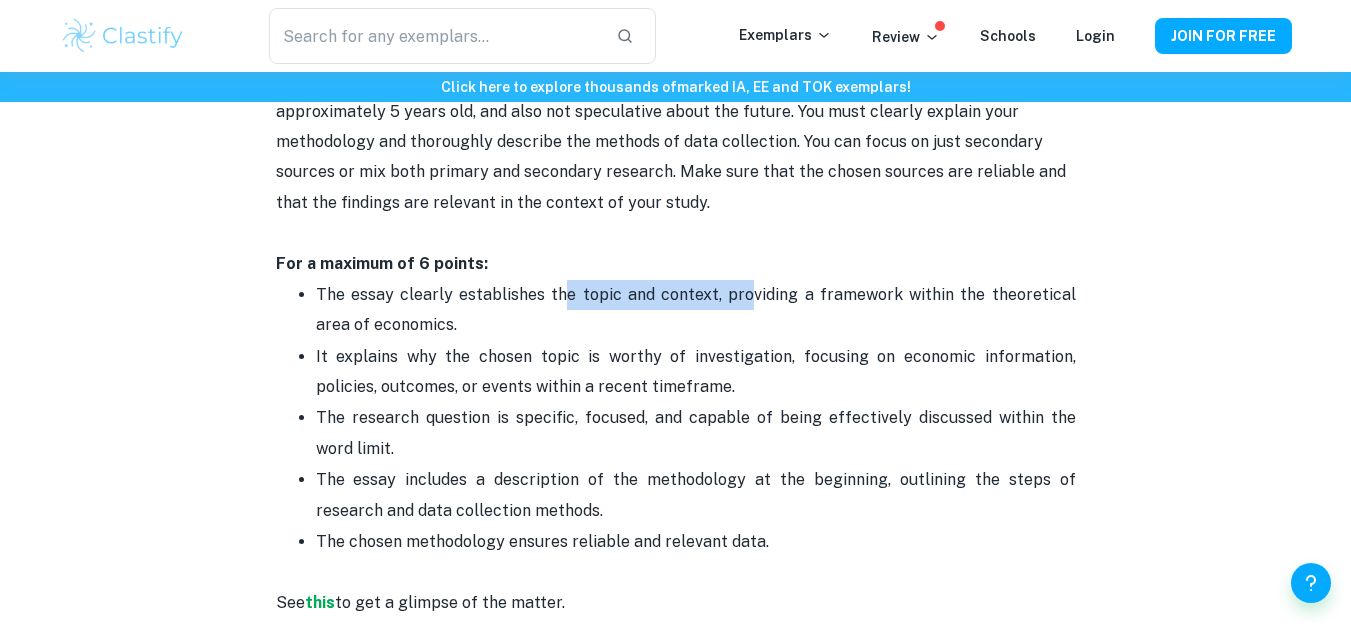 drag, startPoint x: 555, startPoint y: 289, endPoint x: 732, endPoint y: 295, distance: 177.10167 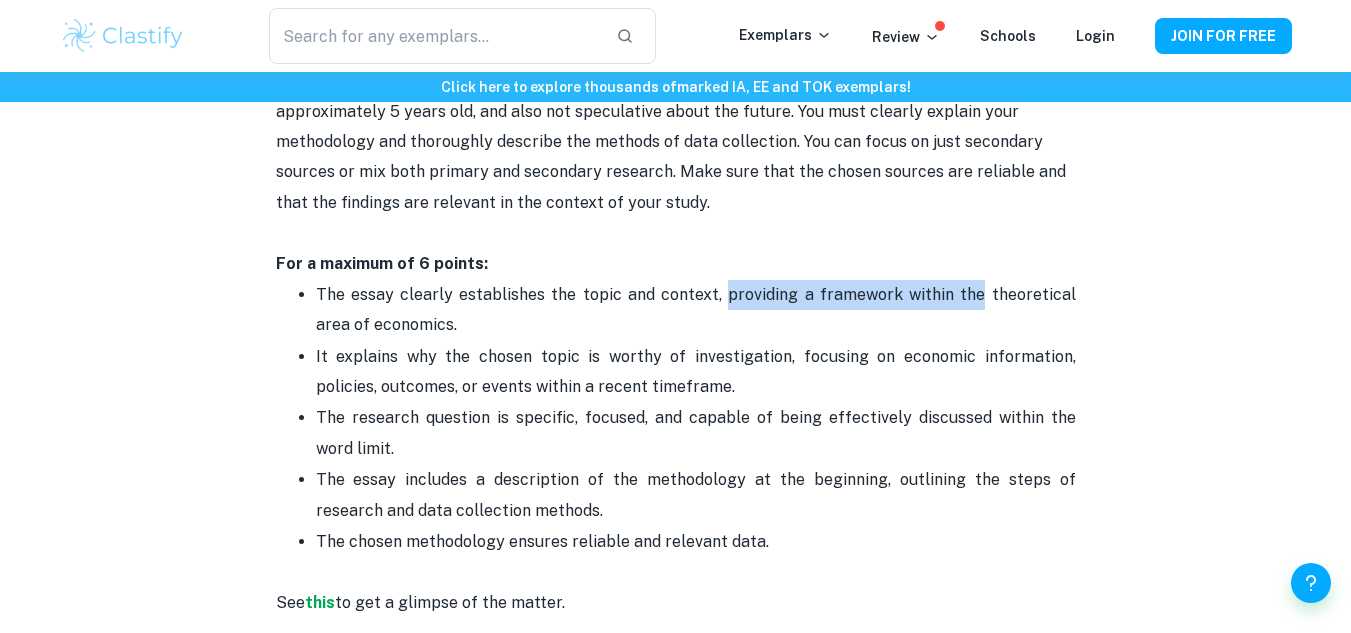 drag, startPoint x: 732, startPoint y: 295, endPoint x: 943, endPoint y: 302, distance: 211.11609 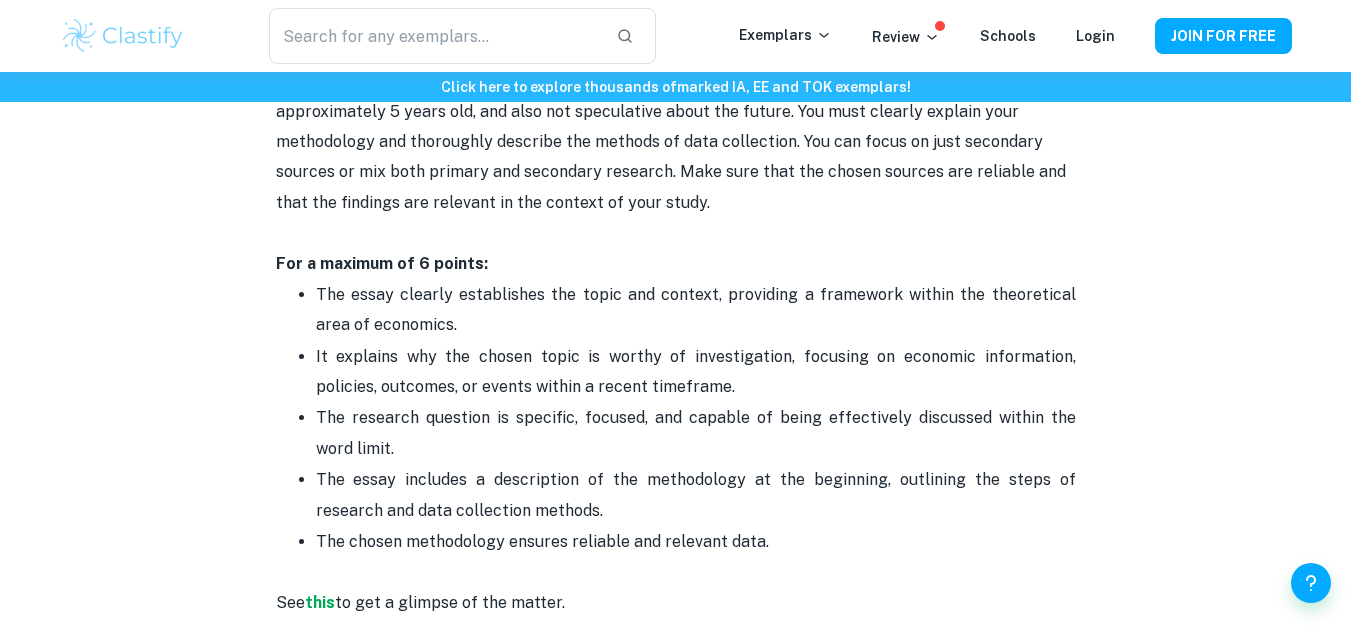 scroll, scrollTop: 1197, scrollLeft: 0, axis: vertical 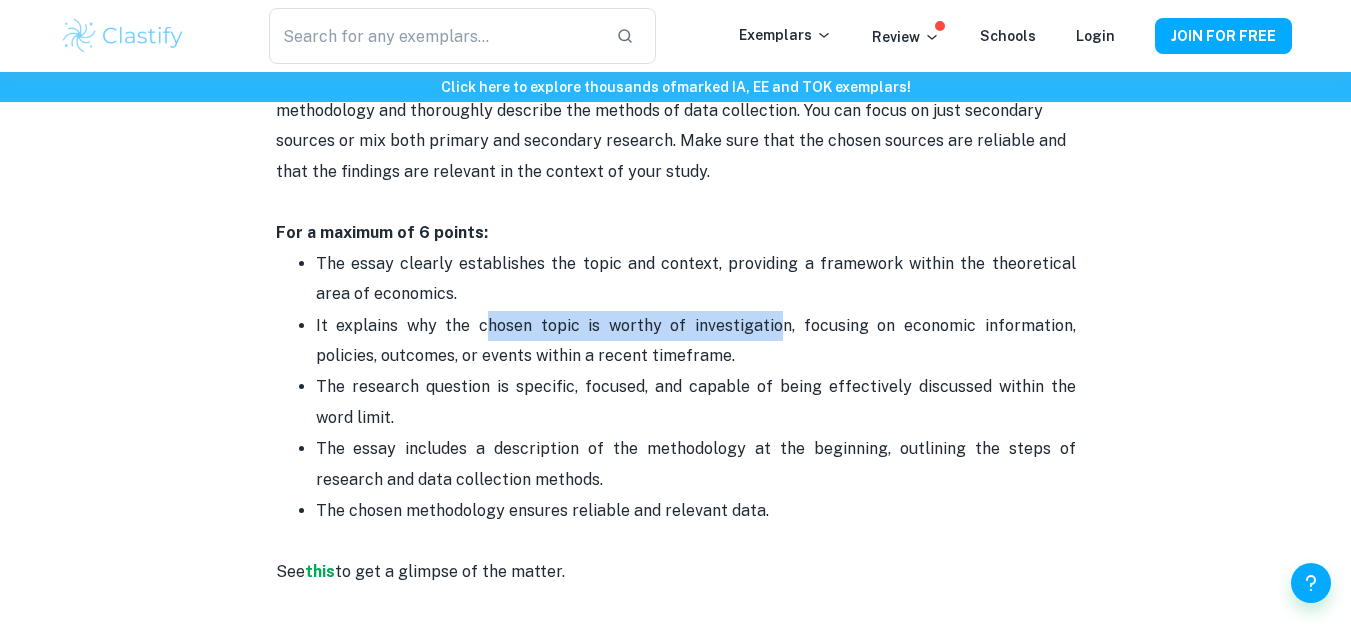 drag, startPoint x: 471, startPoint y: 319, endPoint x: 745, endPoint y: 339, distance: 274.72894 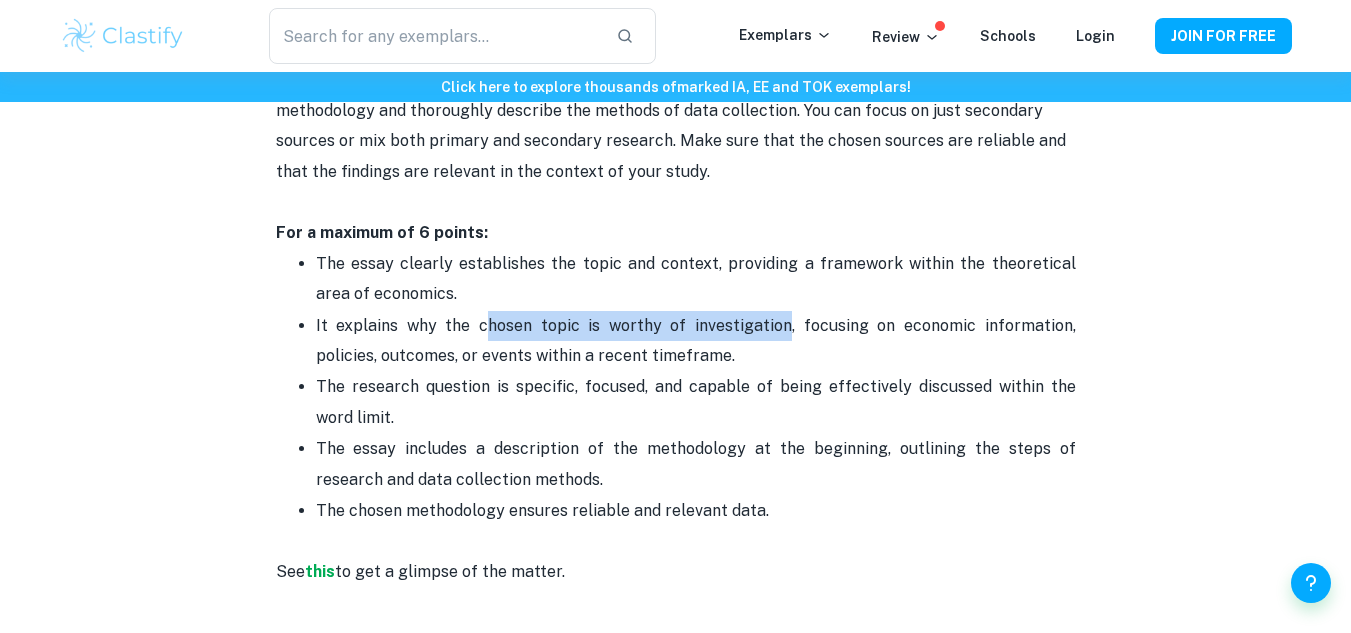 click on "It explains why the chosen topic is worthy of investigation, focusing on economic information, policies, outcomes, or events within a recent timeframe." at bounding box center (696, 341) 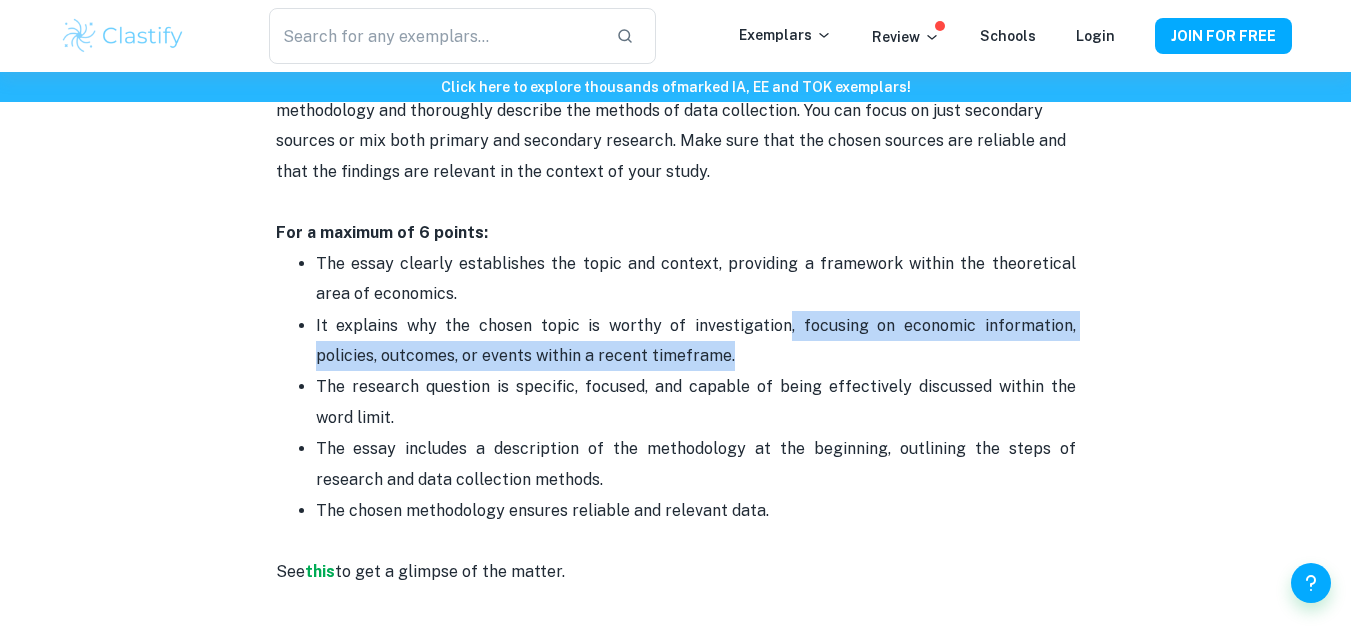 drag, startPoint x: 745, startPoint y: 339, endPoint x: 1051, endPoint y: 344, distance: 306.04083 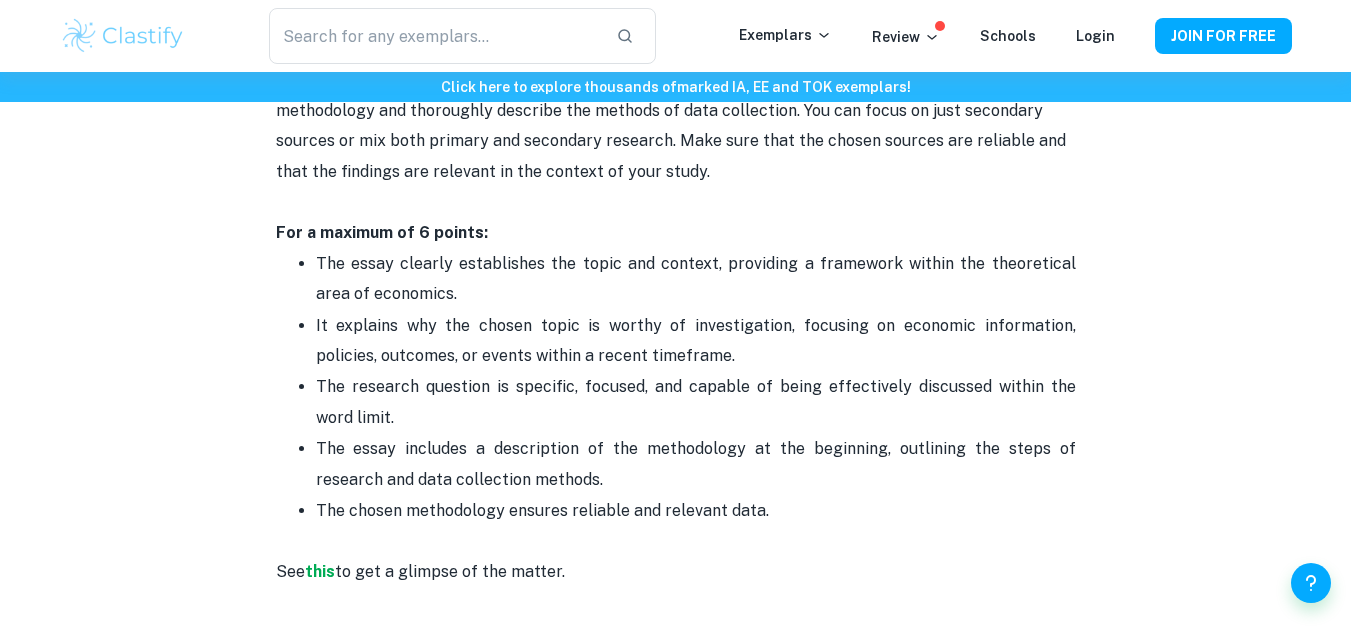 click on "The research question is specific, focused, and capable of being effectively discussed within the word limit." at bounding box center (696, 402) 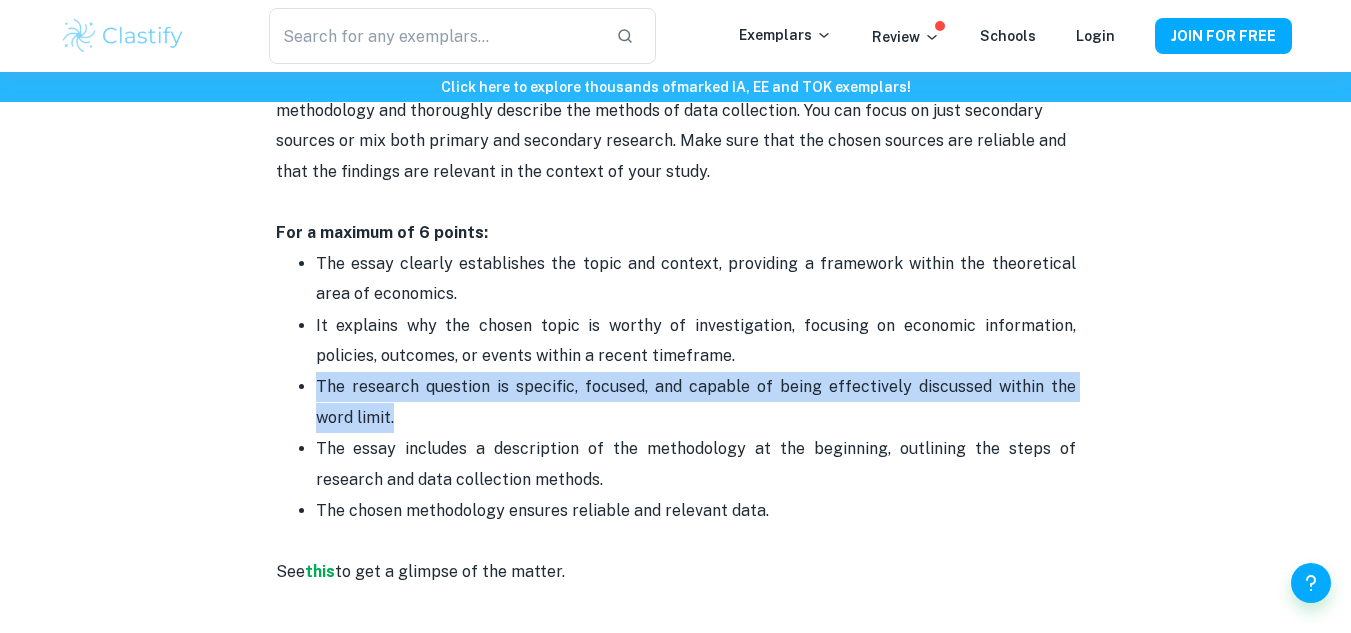 drag, startPoint x: 313, startPoint y: 389, endPoint x: 792, endPoint y: 412, distance: 479.55188 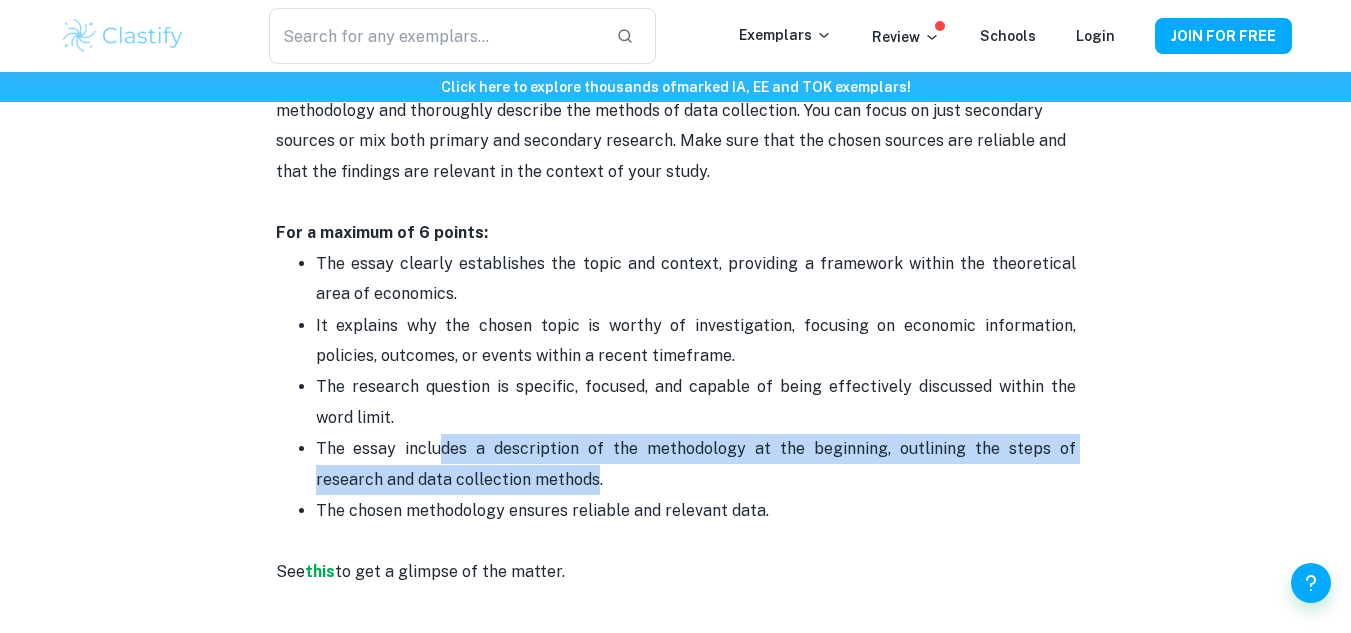drag, startPoint x: 522, startPoint y: 481, endPoint x: 426, endPoint y: 443, distance: 103.24728 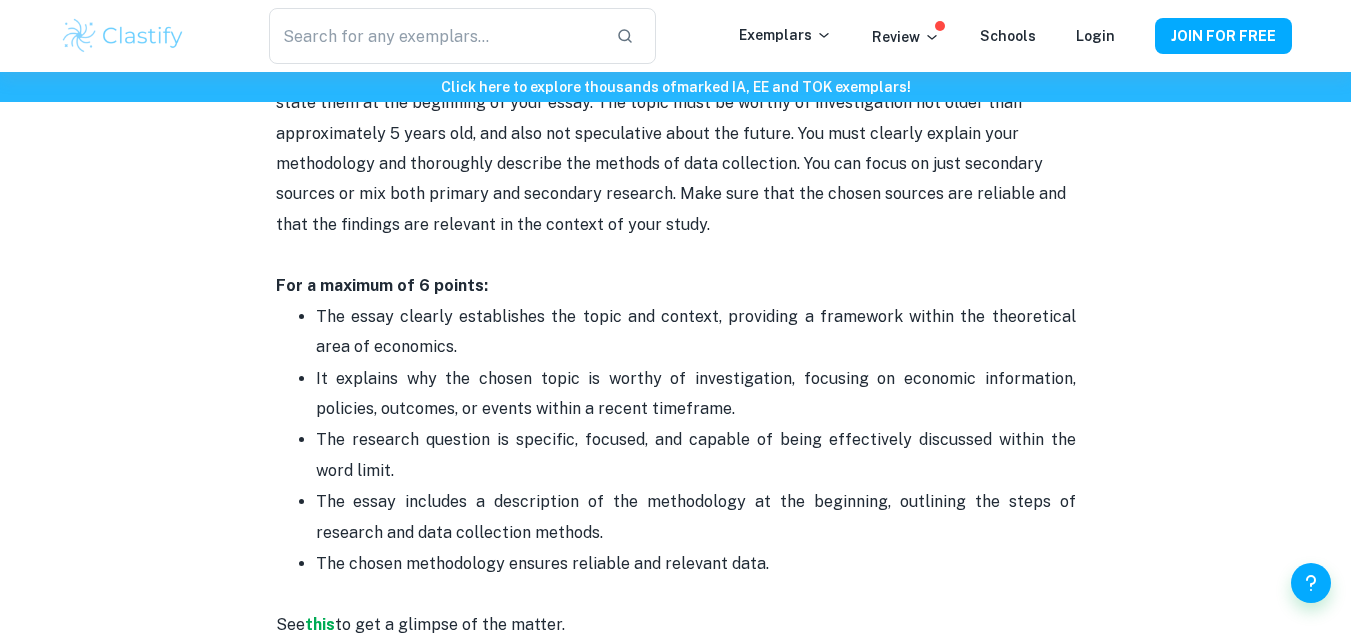 scroll, scrollTop: 1159, scrollLeft: 0, axis: vertical 